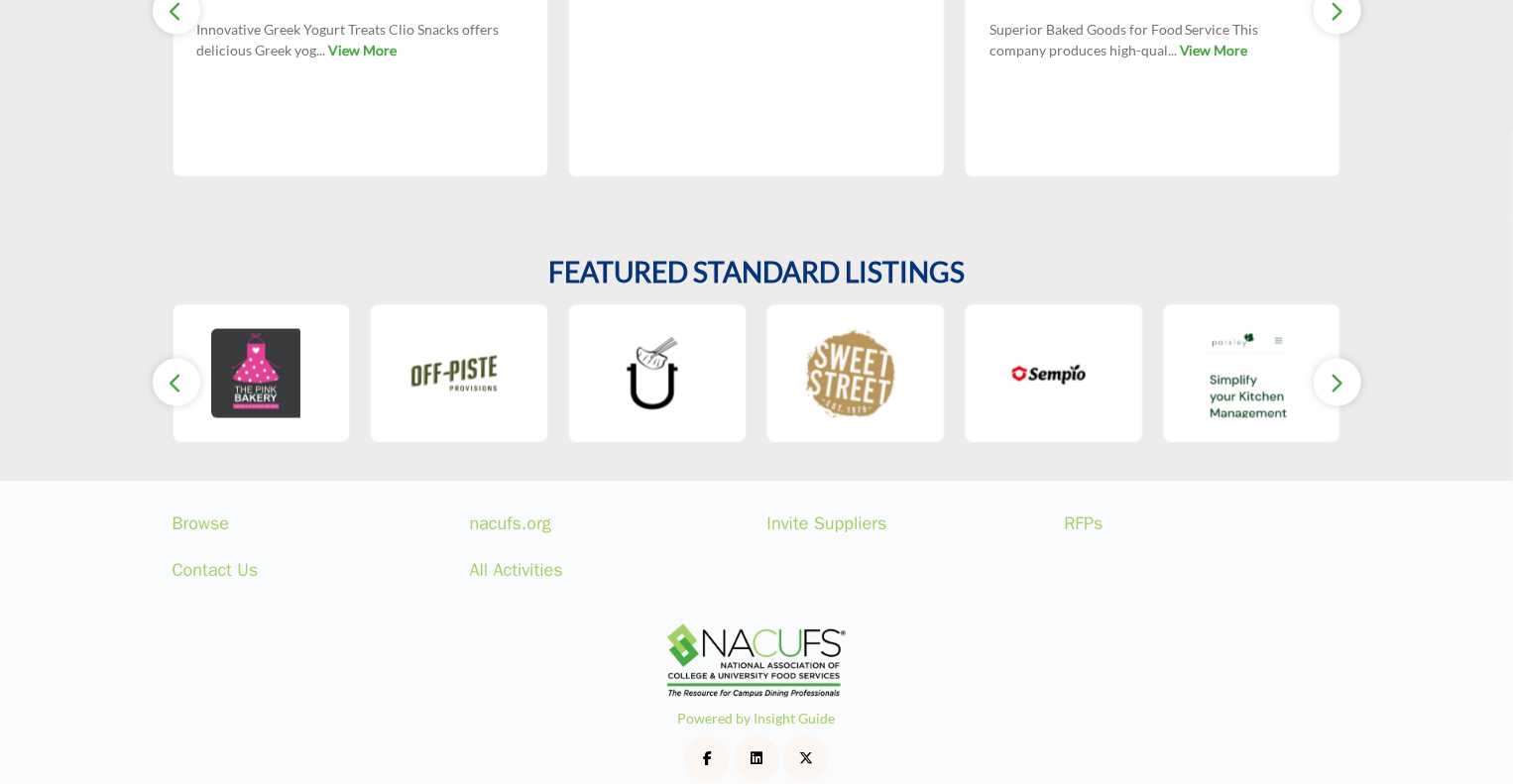 scroll, scrollTop: 1404, scrollLeft: 0, axis: vertical 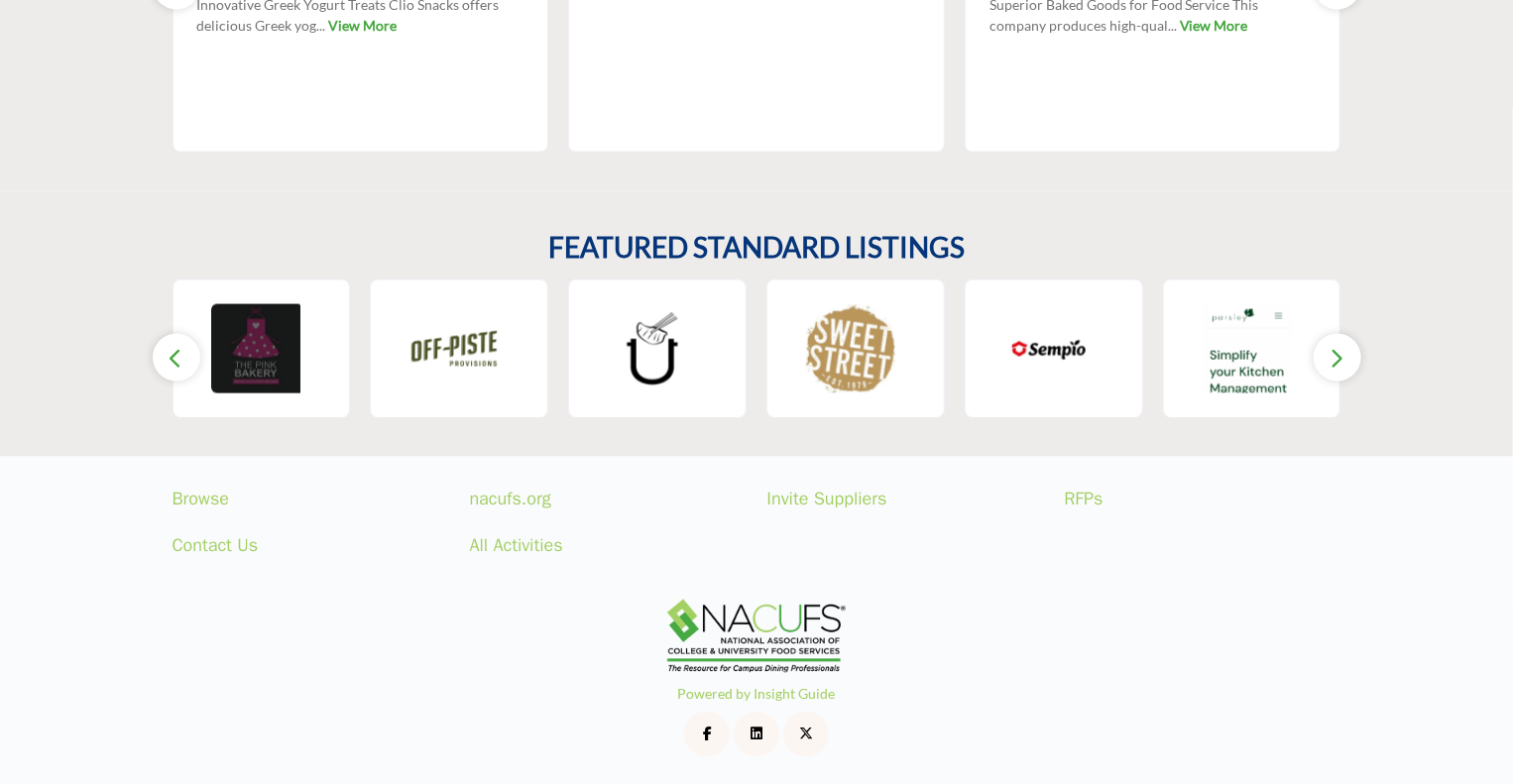 click at bounding box center [256, 349] 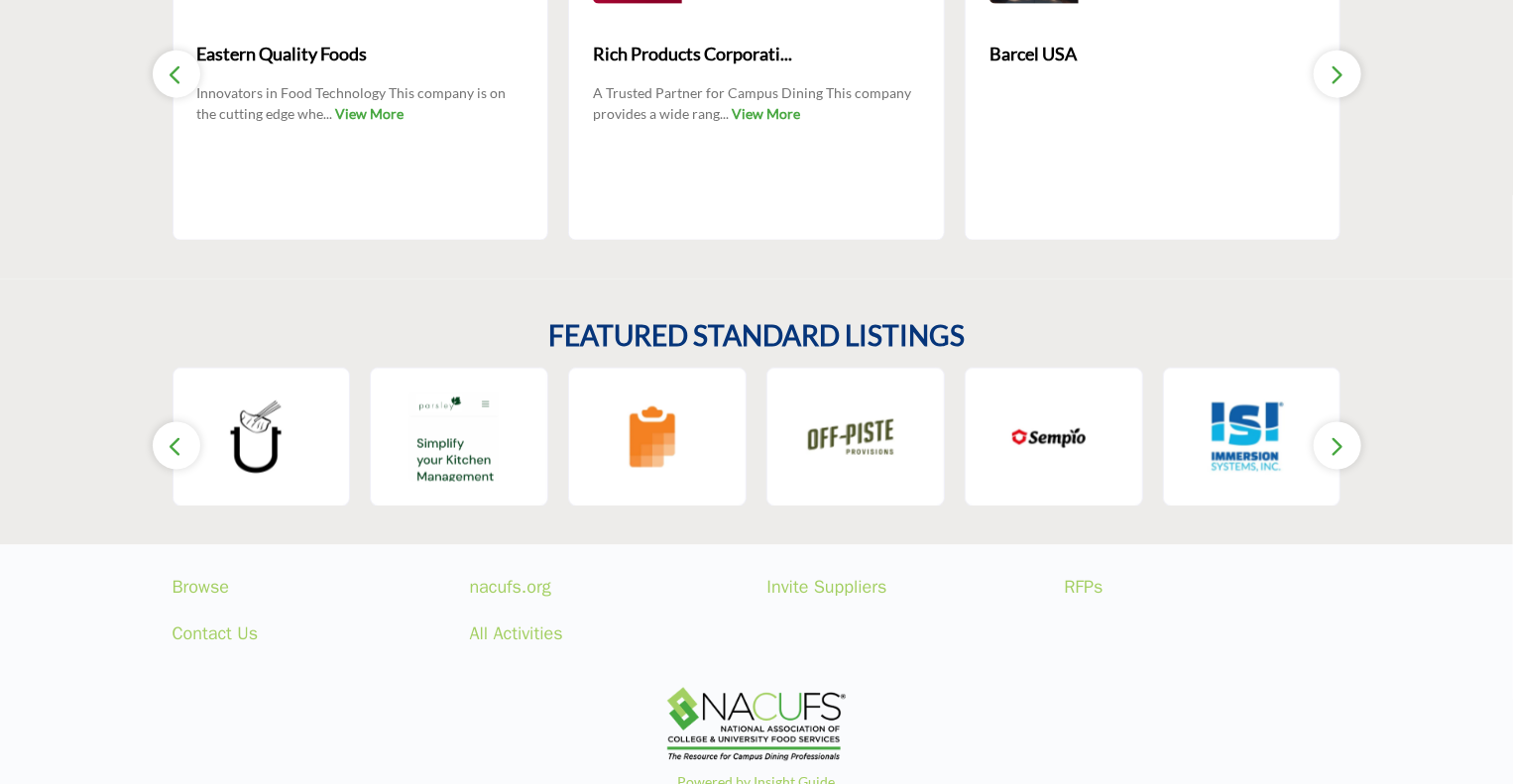 scroll, scrollTop: 1317, scrollLeft: 0, axis: vertical 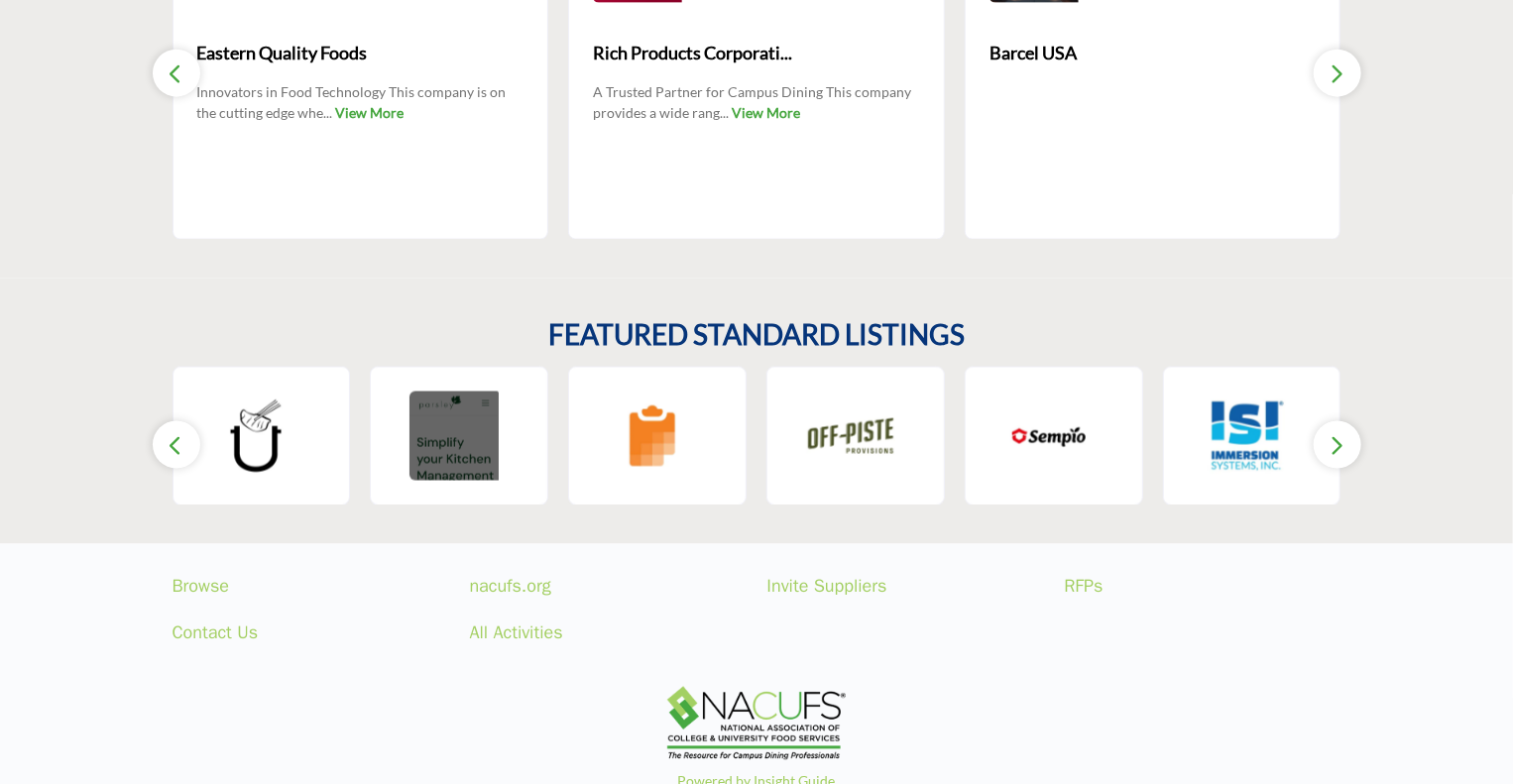 click at bounding box center (454, 436) 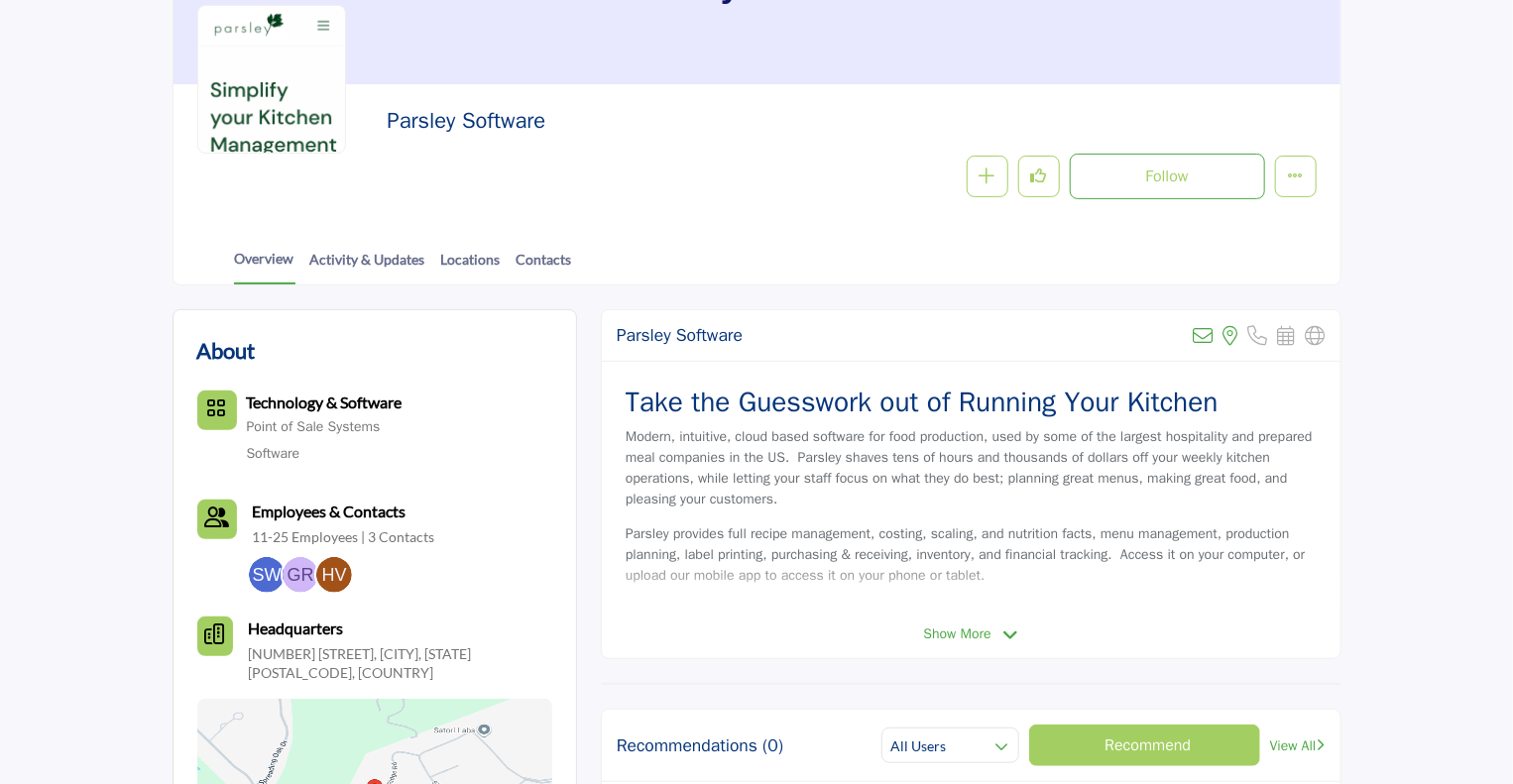 scroll, scrollTop: 297, scrollLeft: 0, axis: vertical 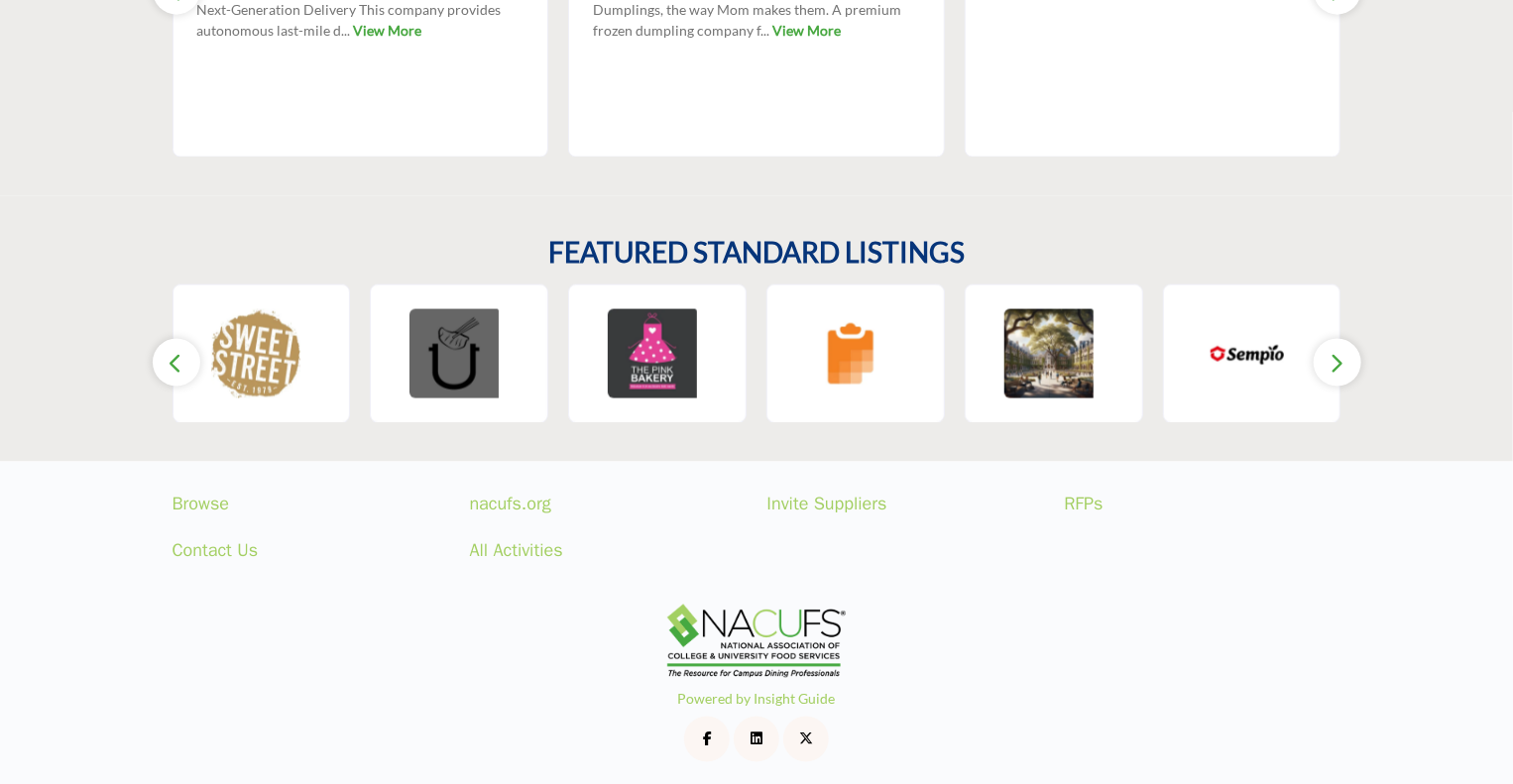 click at bounding box center (454, 354) 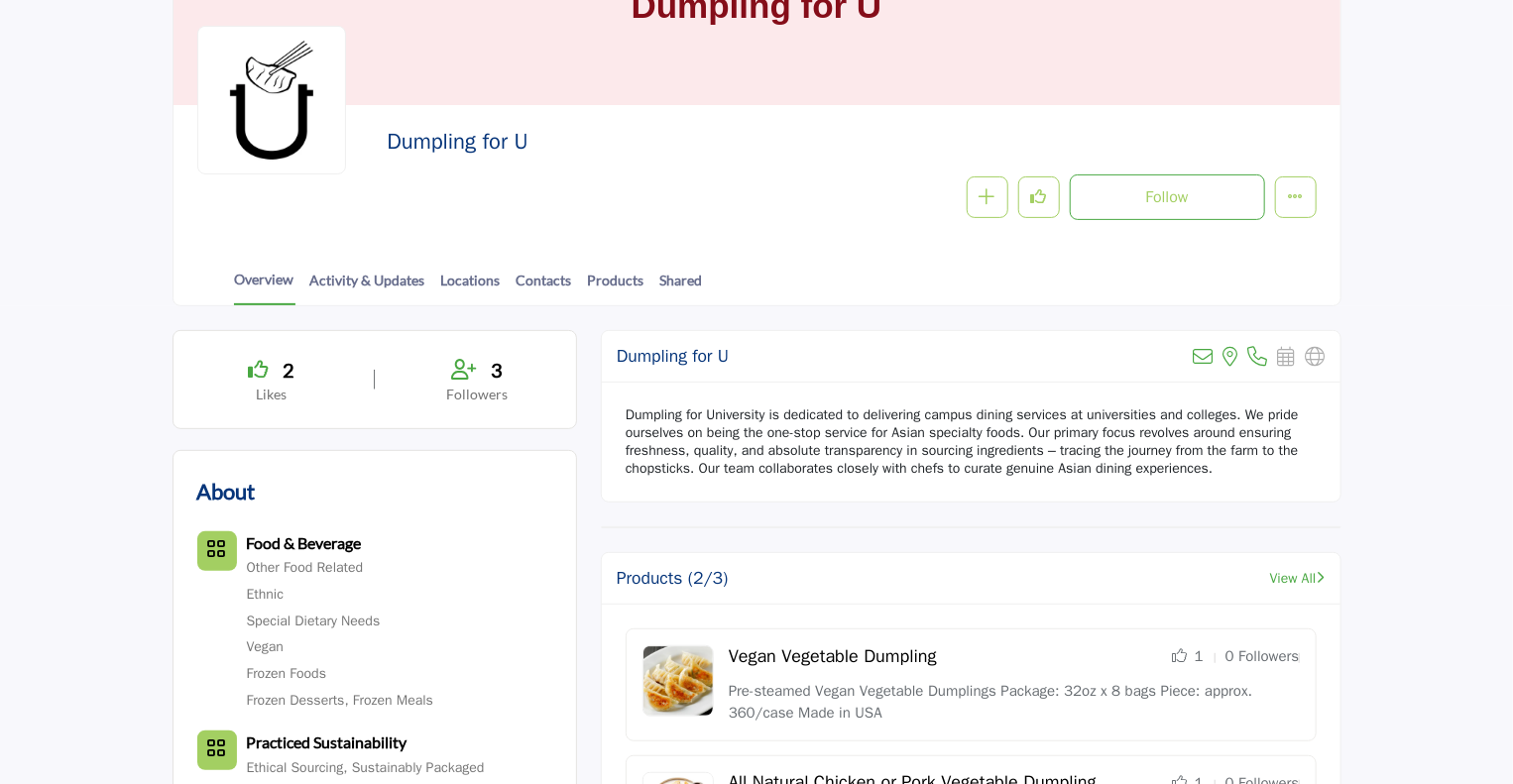 scroll, scrollTop: 0, scrollLeft: 0, axis: both 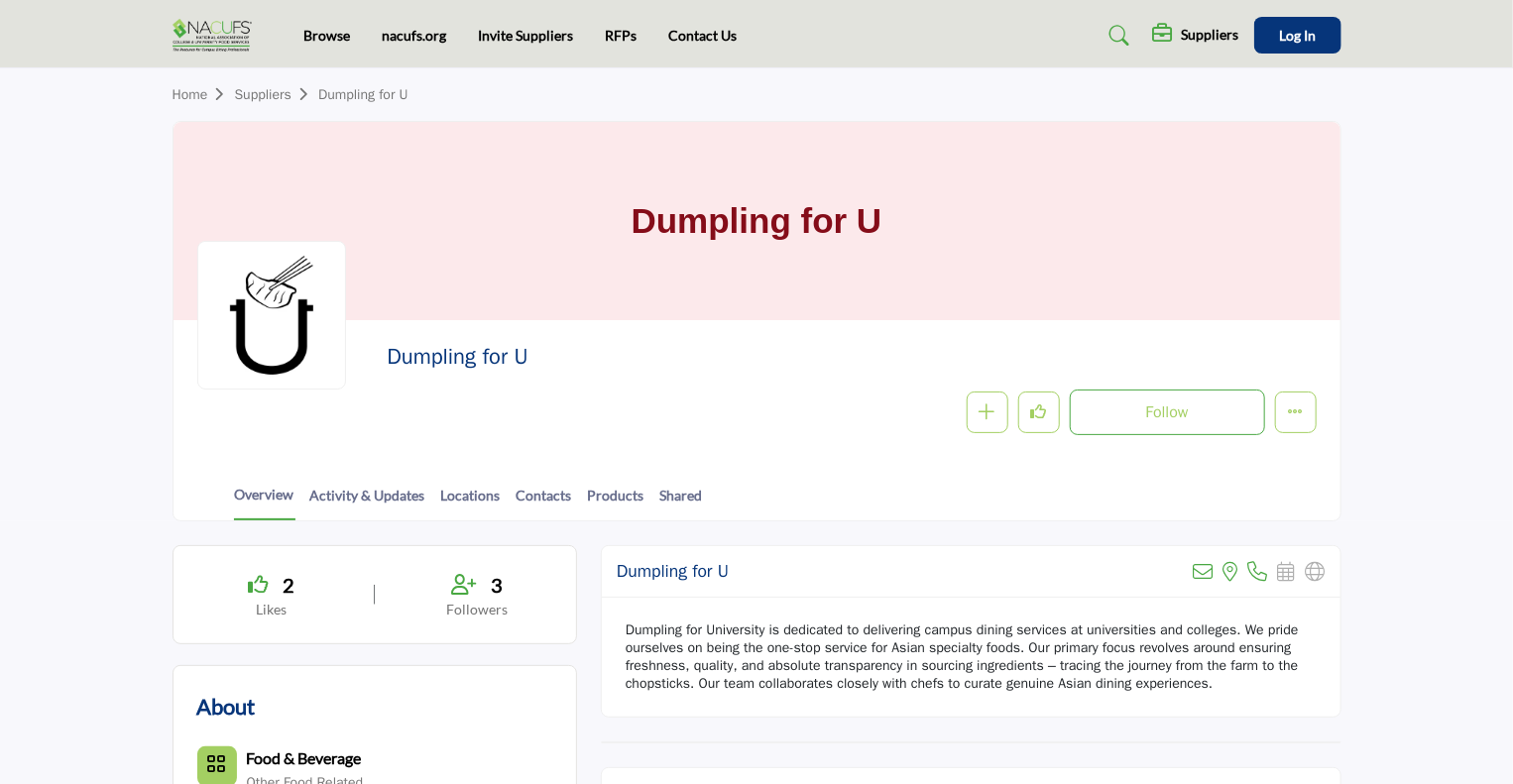 click at bounding box center [1119, 36] 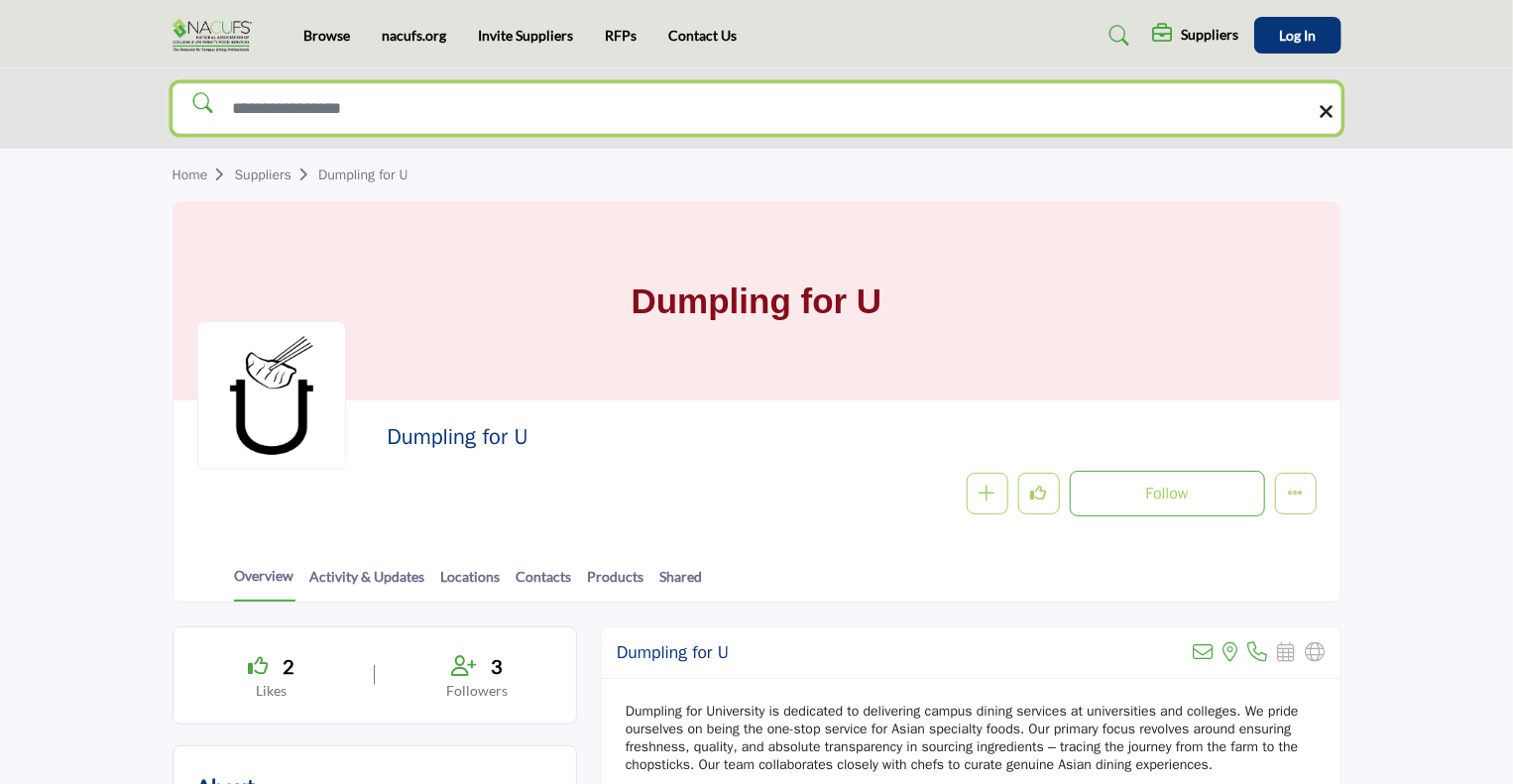 click at bounding box center (756, 108) 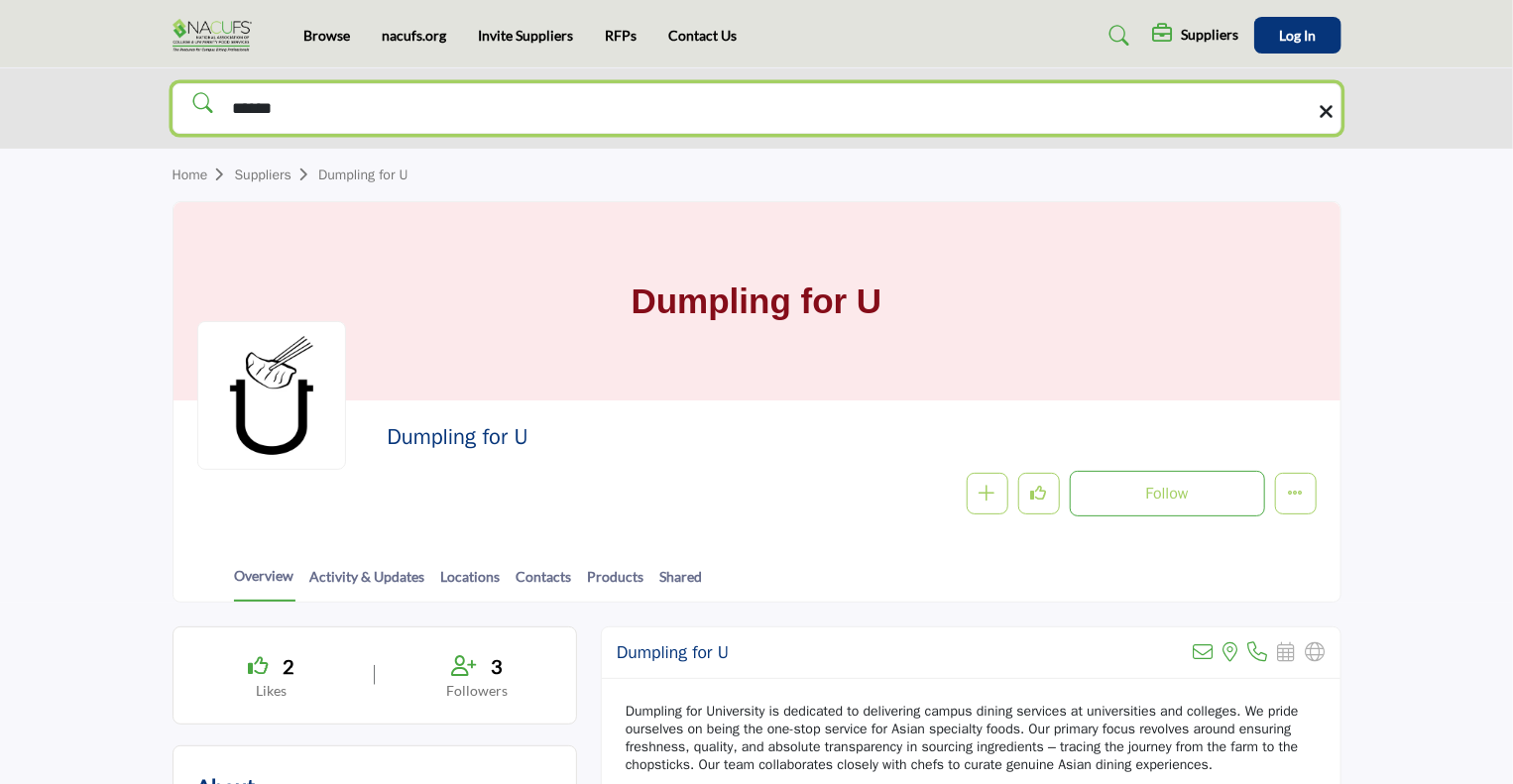 type on "******" 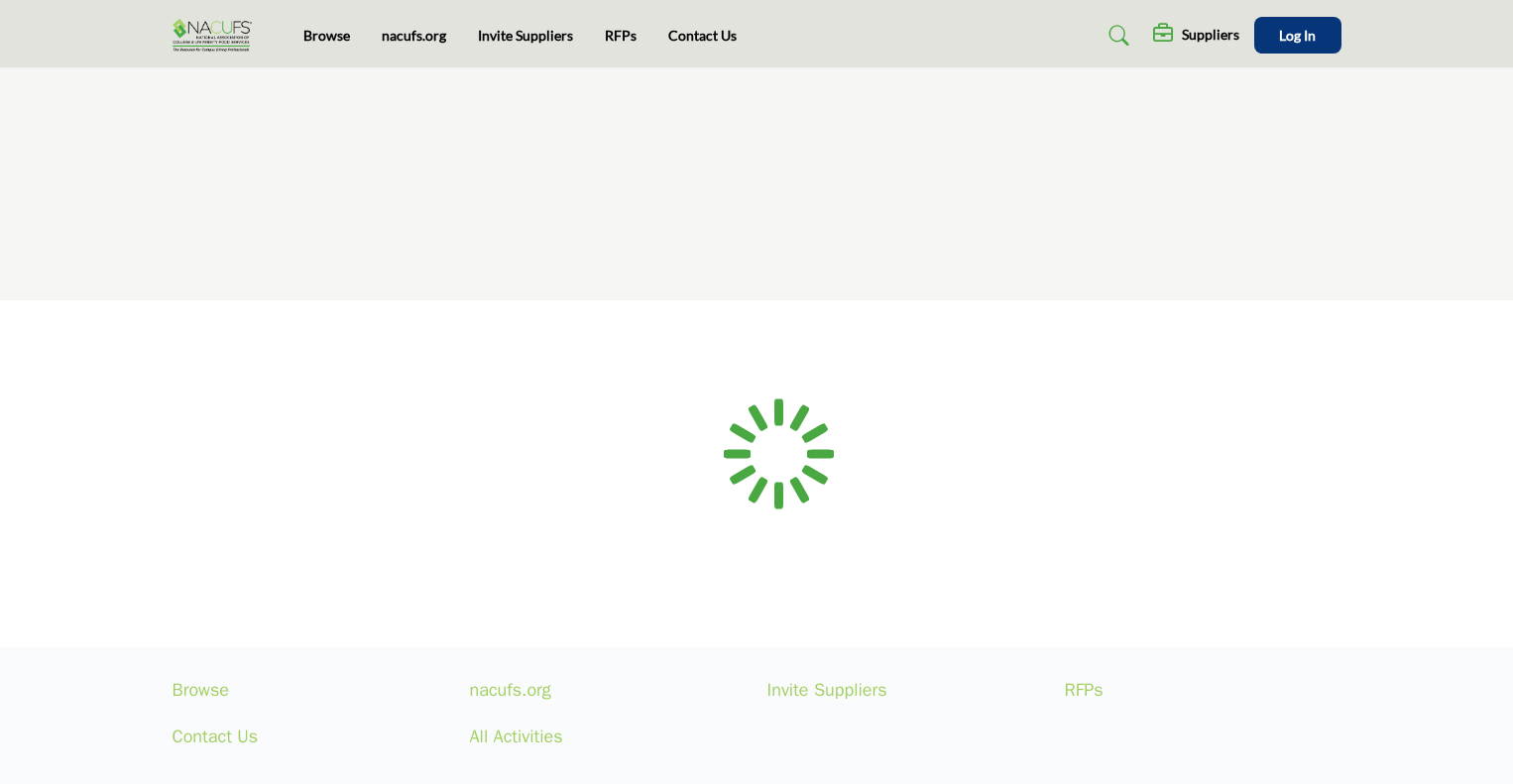 scroll, scrollTop: 0, scrollLeft: 0, axis: both 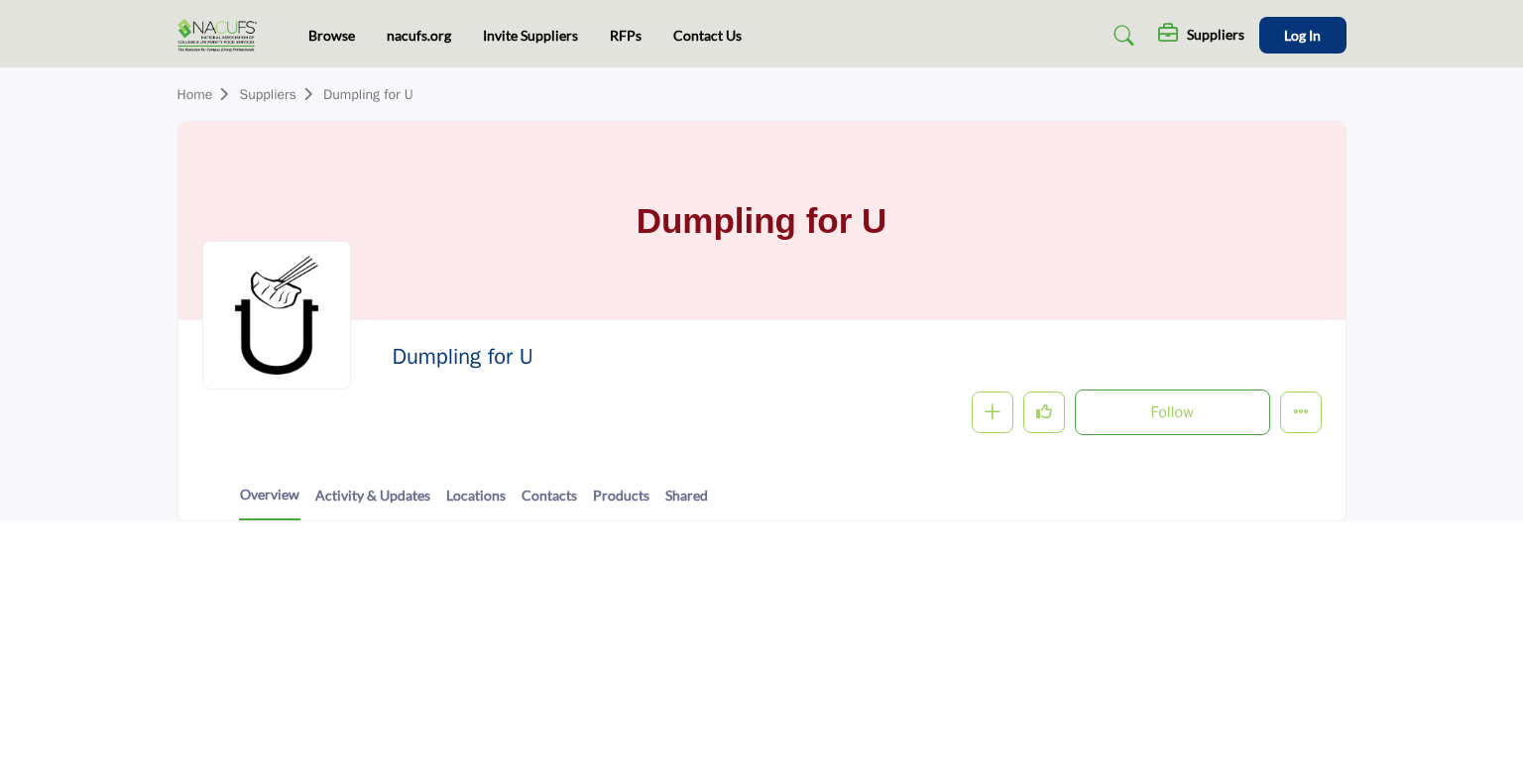 click on "Suppliers" at bounding box center [282, 94] 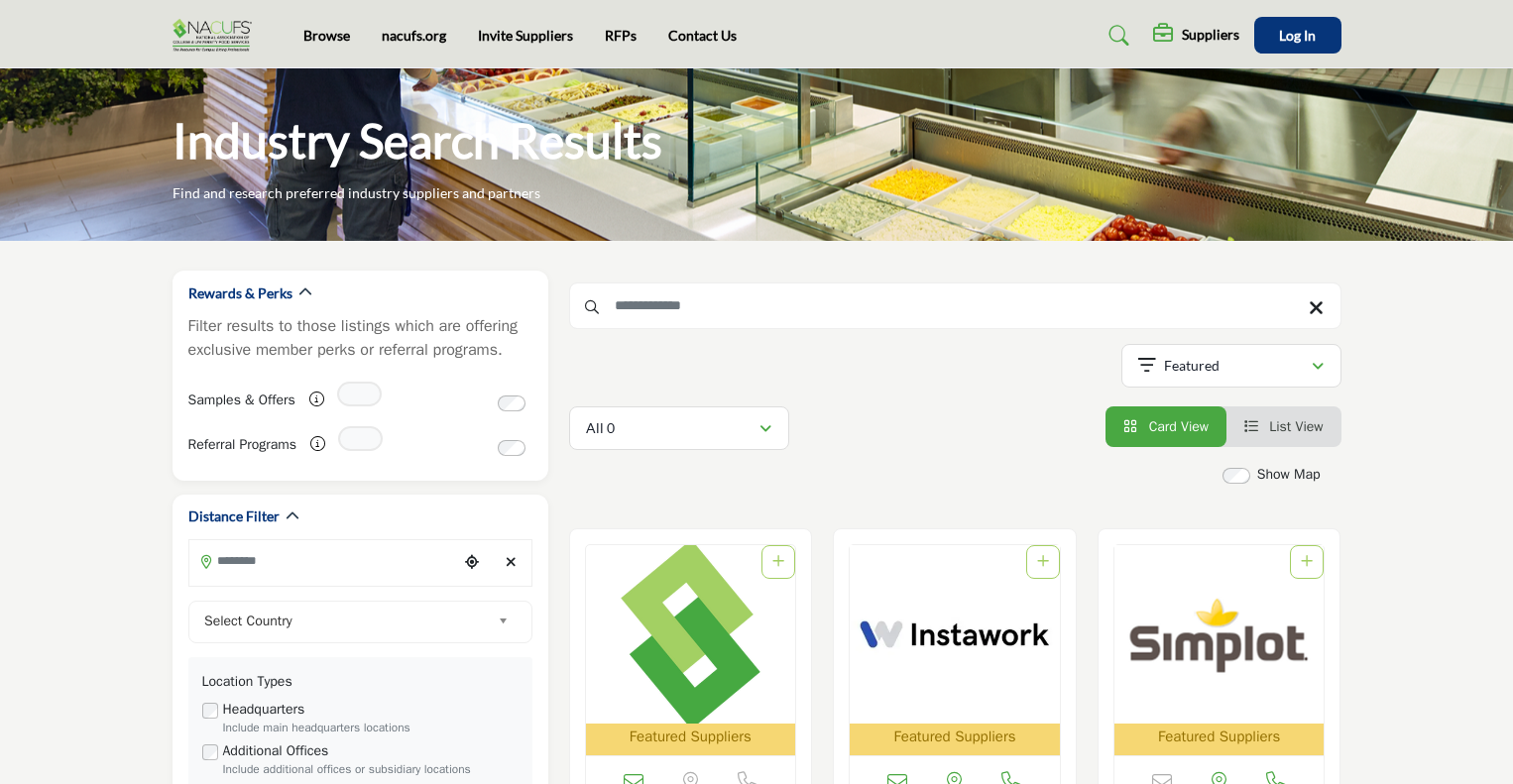scroll, scrollTop: 0, scrollLeft: 0, axis: both 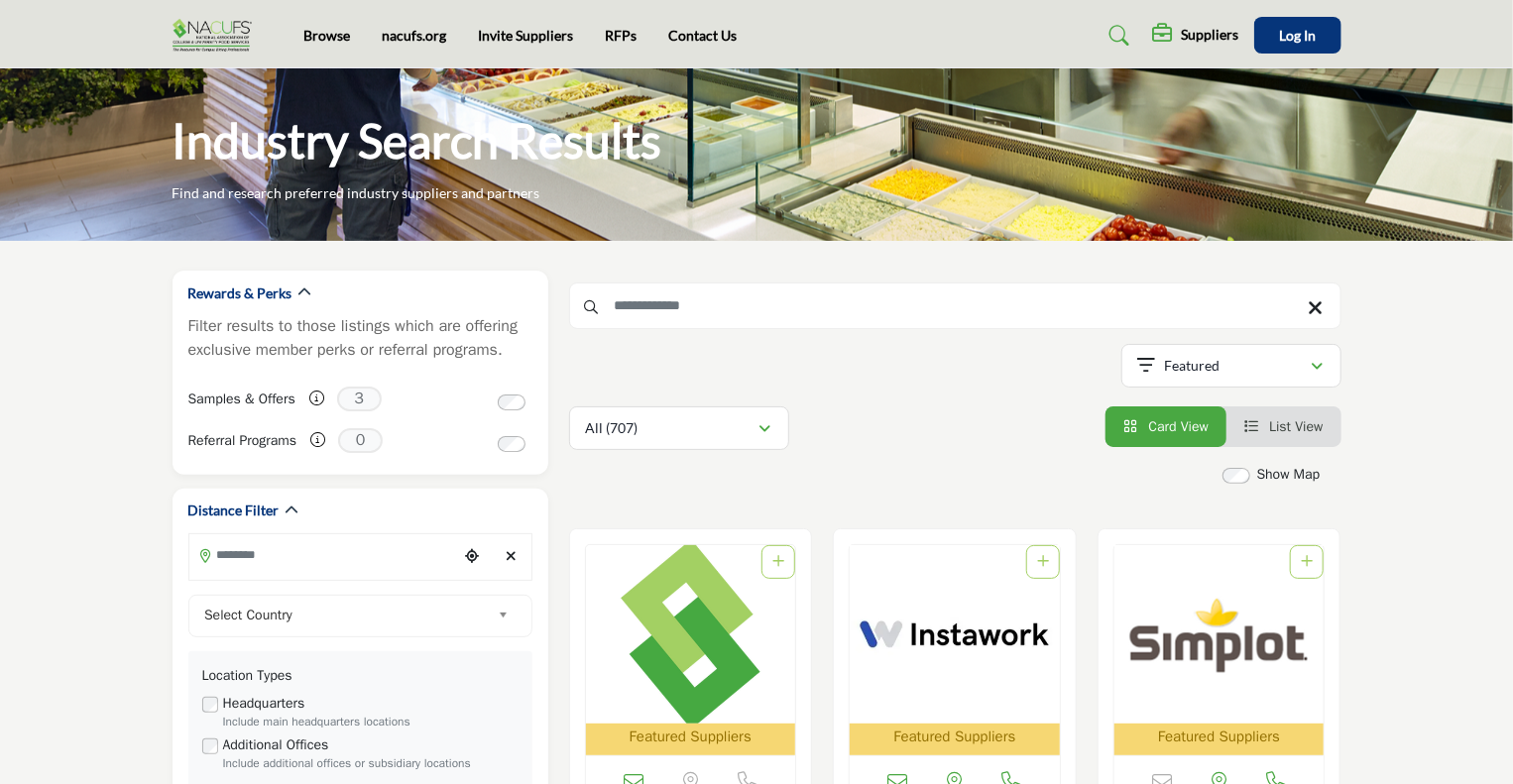 click on "Please enter at least 3 characters to search." at bounding box center [955, 307] 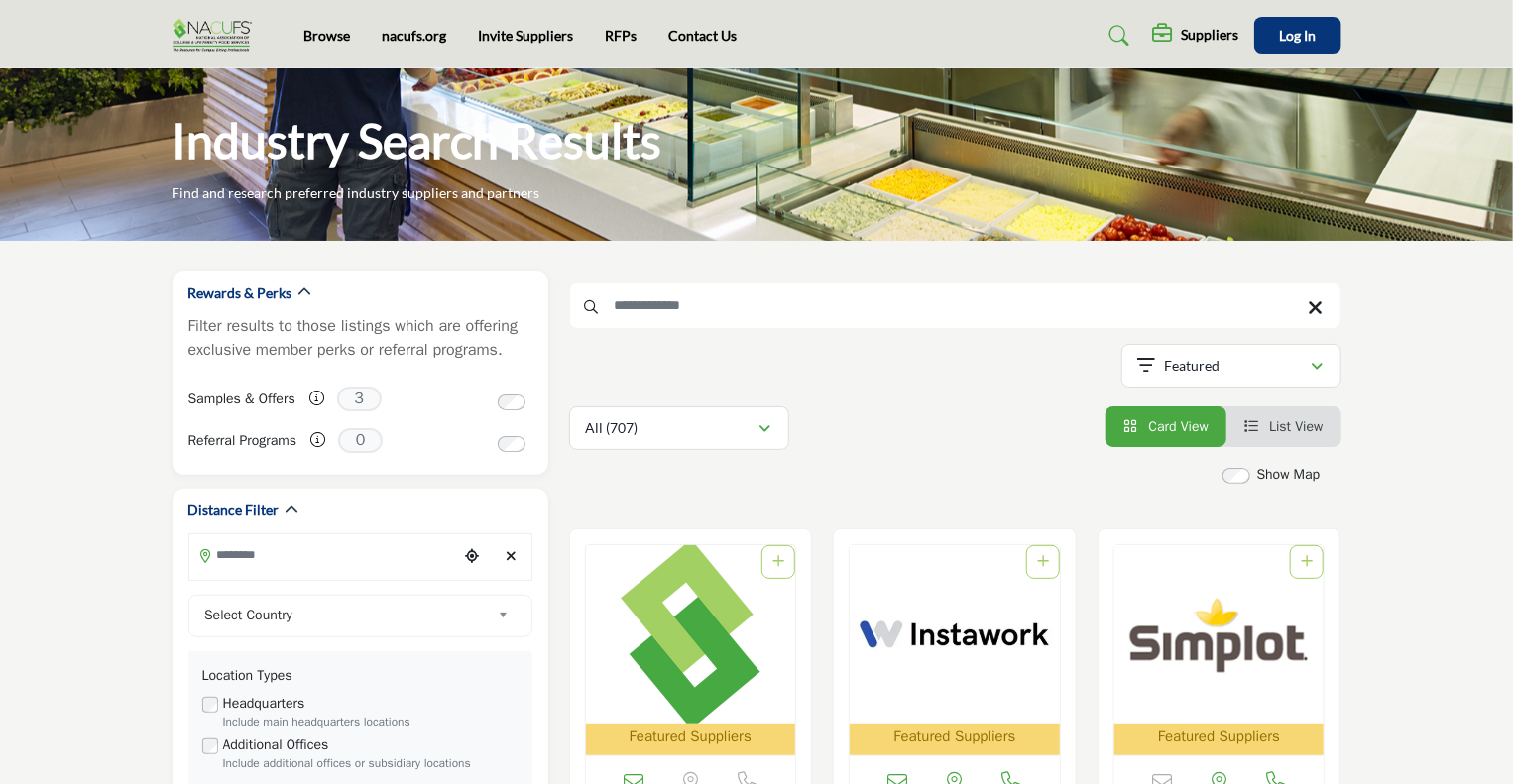 click at bounding box center [955, 305] 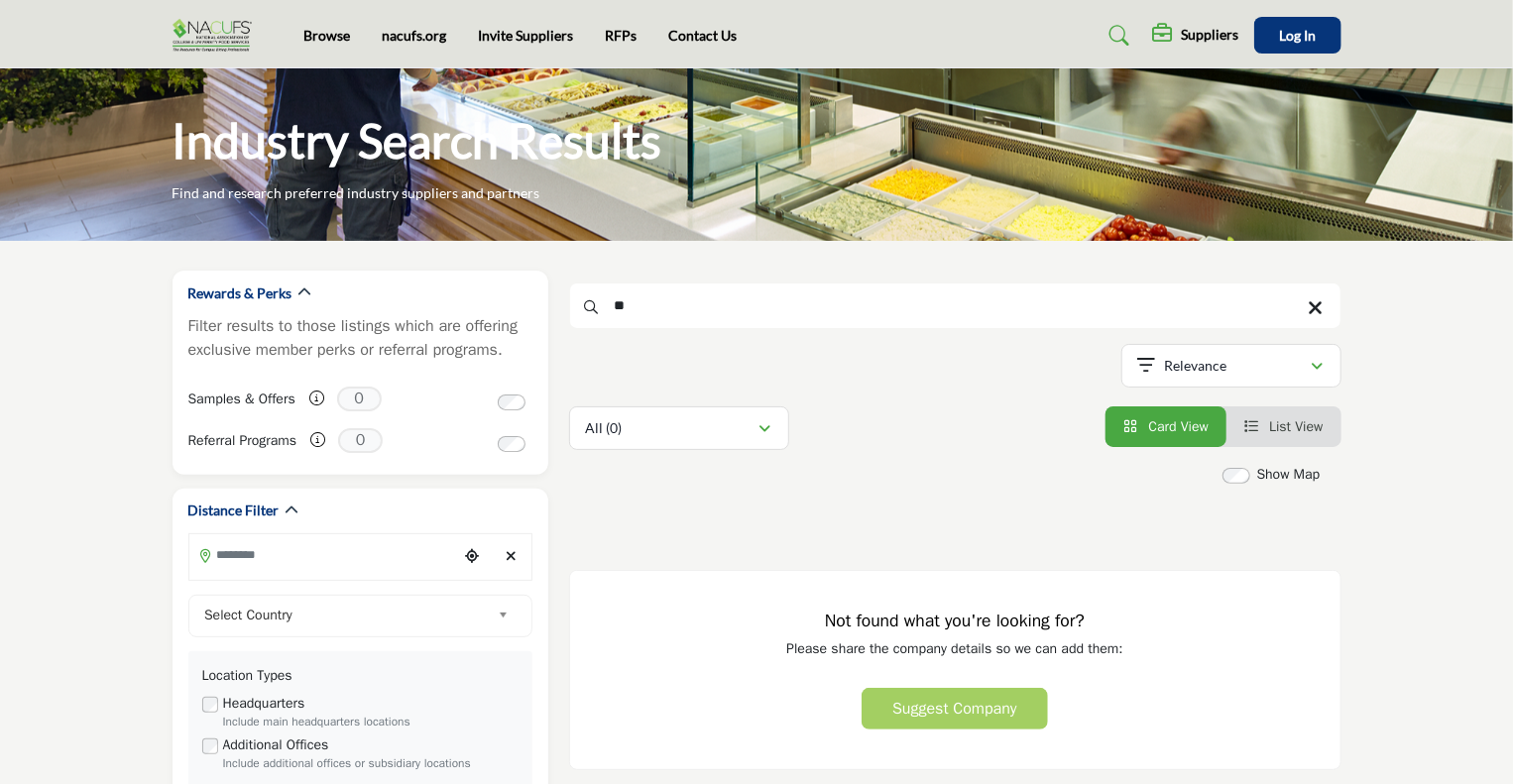 type on "*" 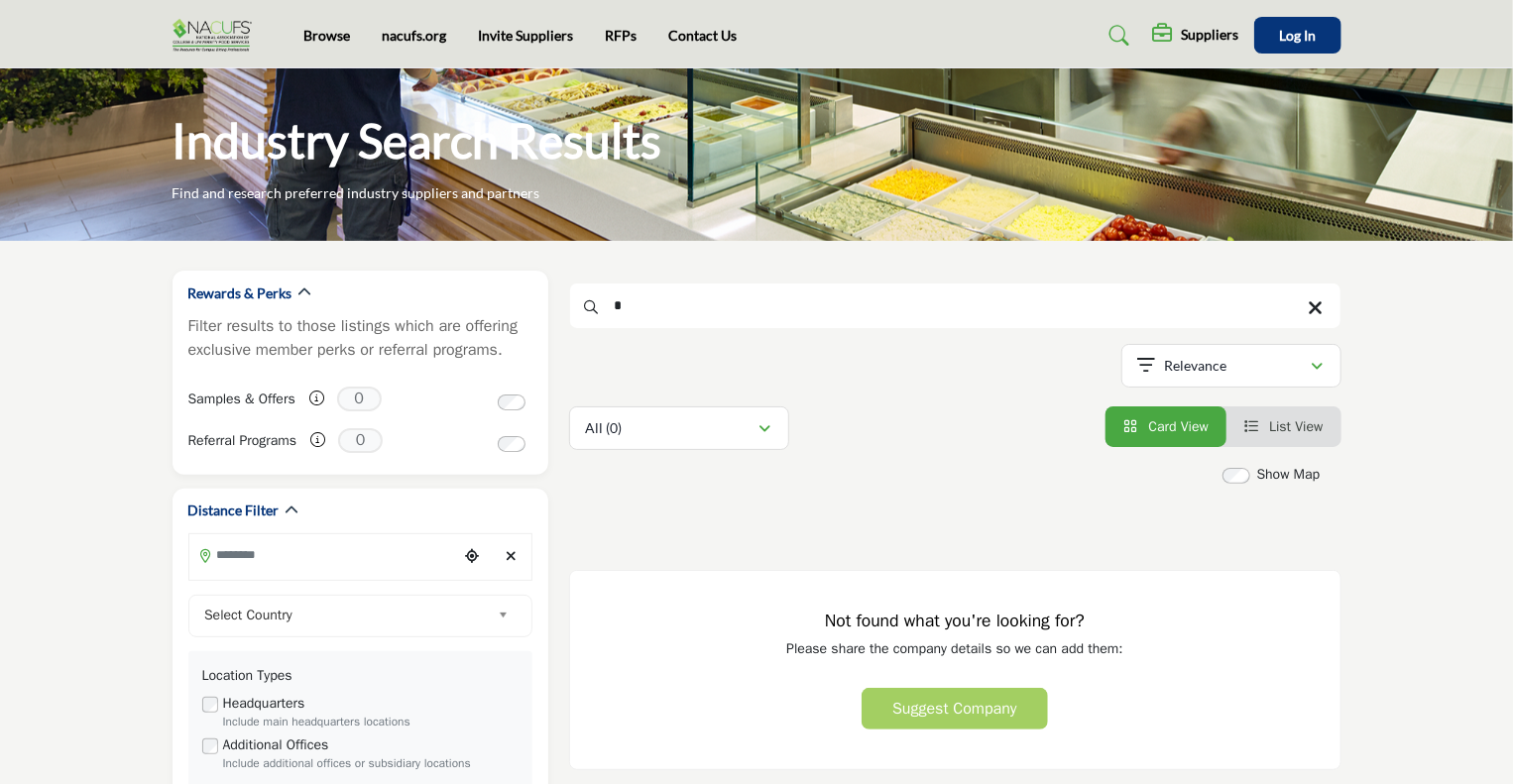 type 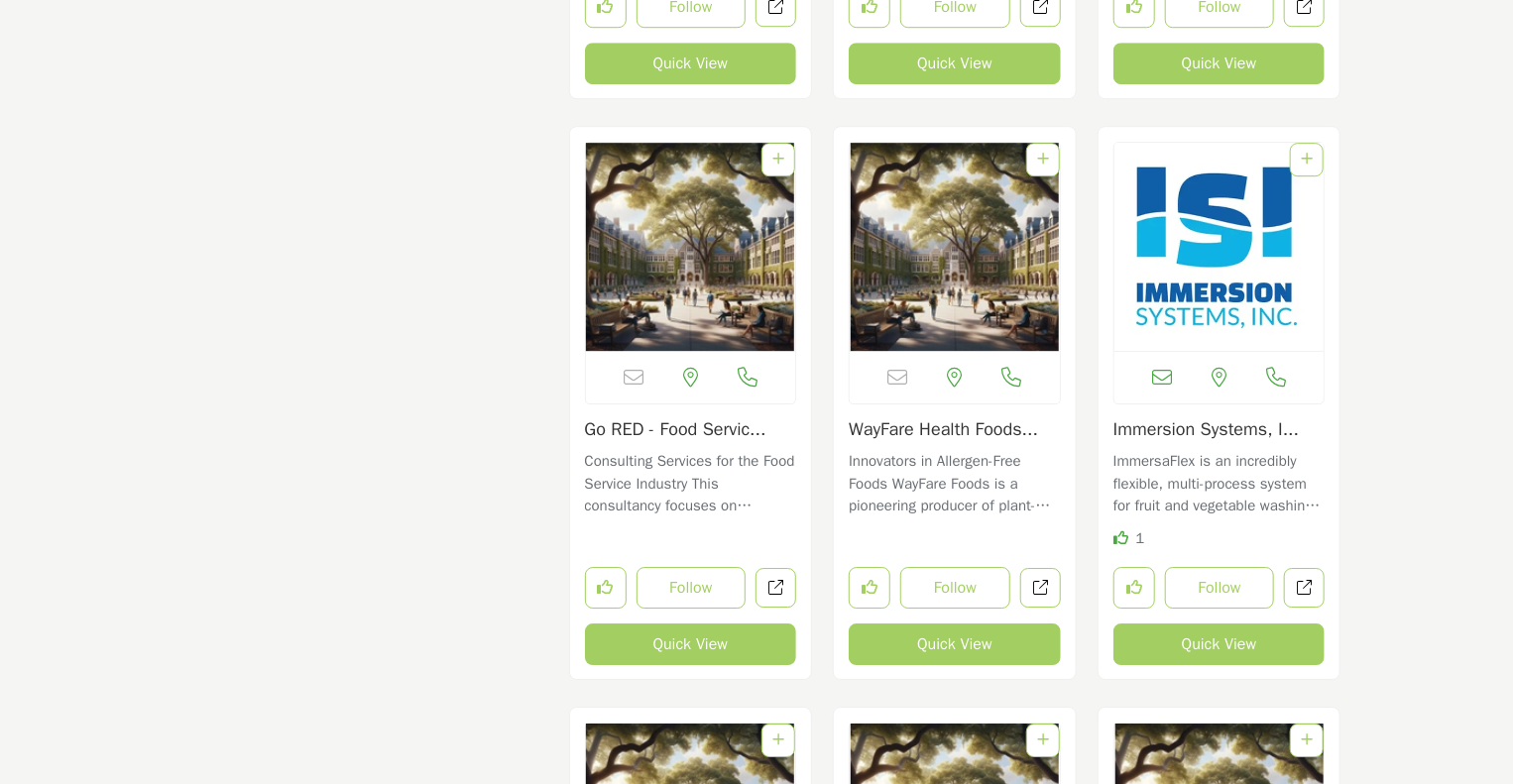 scroll, scrollTop: 6740, scrollLeft: 0, axis: vertical 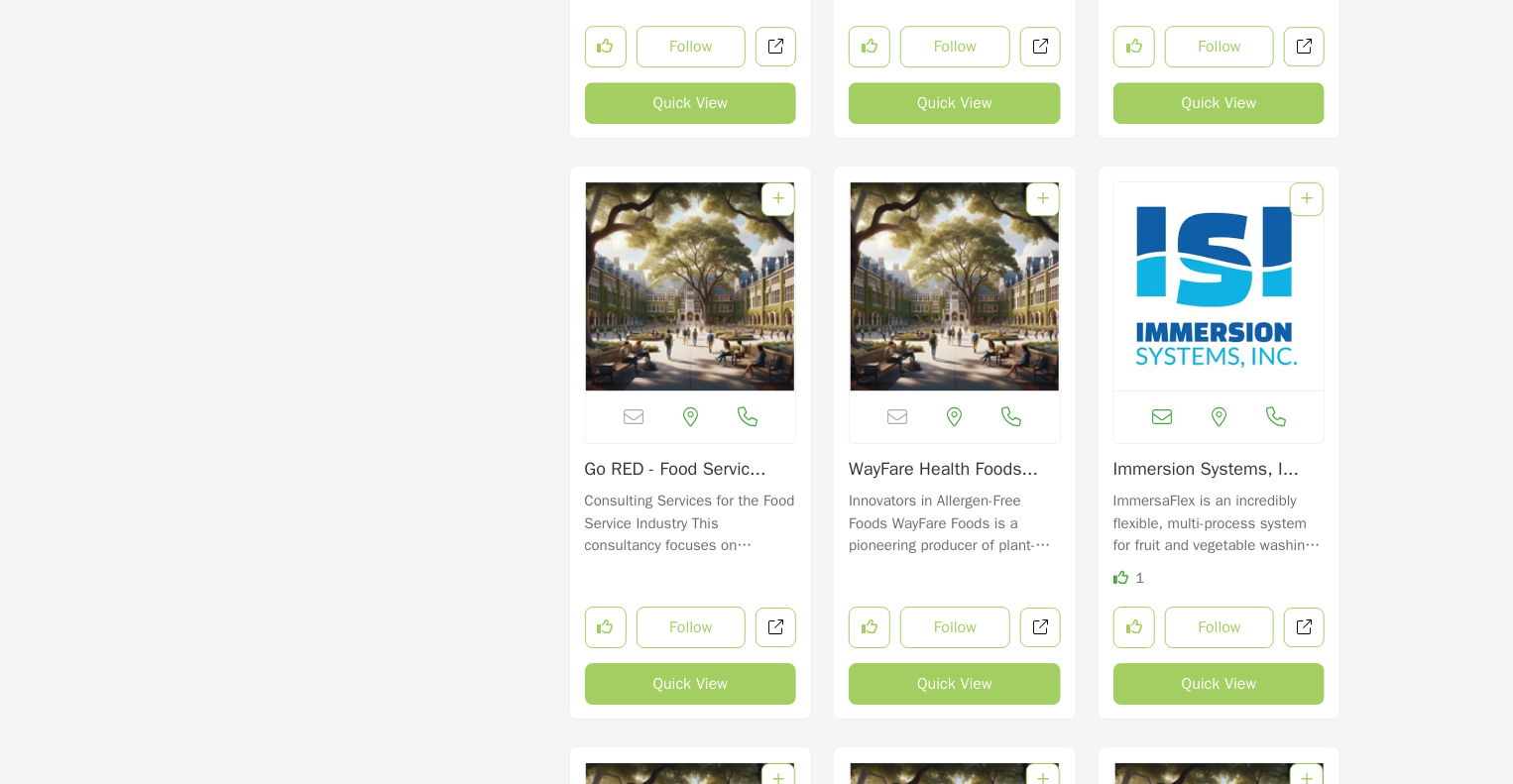 click at bounding box center (955, 286) 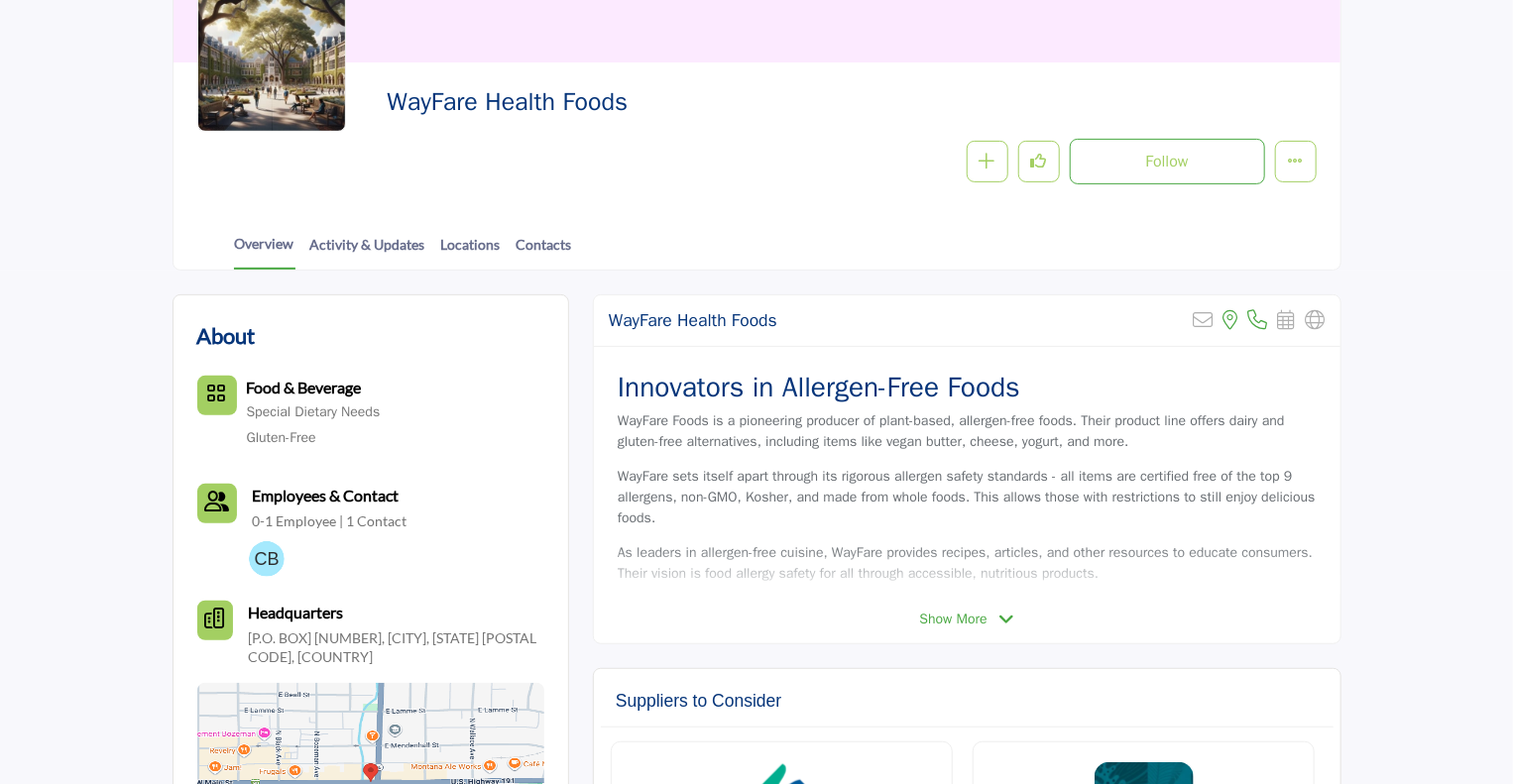 scroll, scrollTop: 0, scrollLeft: 0, axis: both 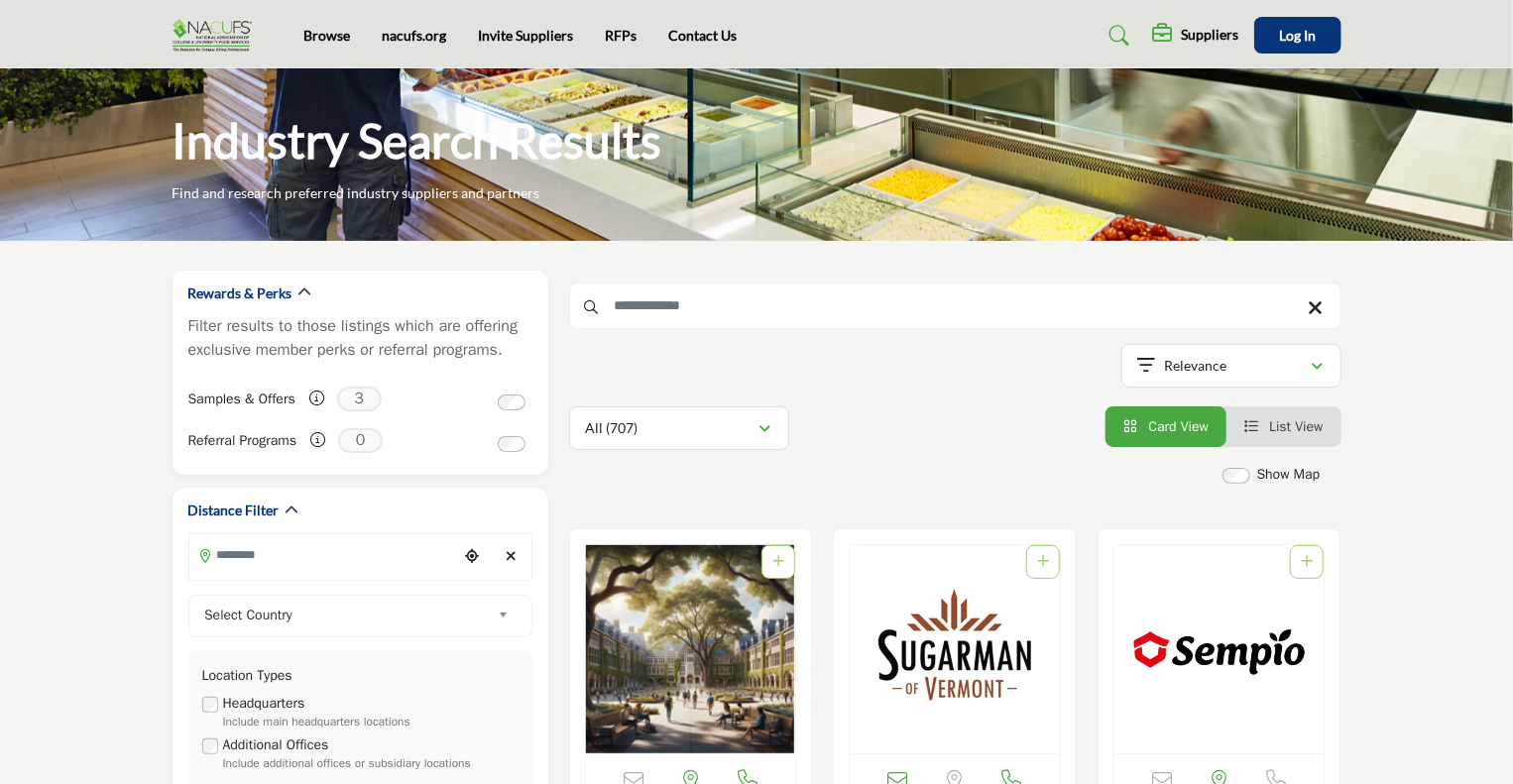 click on "Industry Search Results" at bounding box center [417, 141] 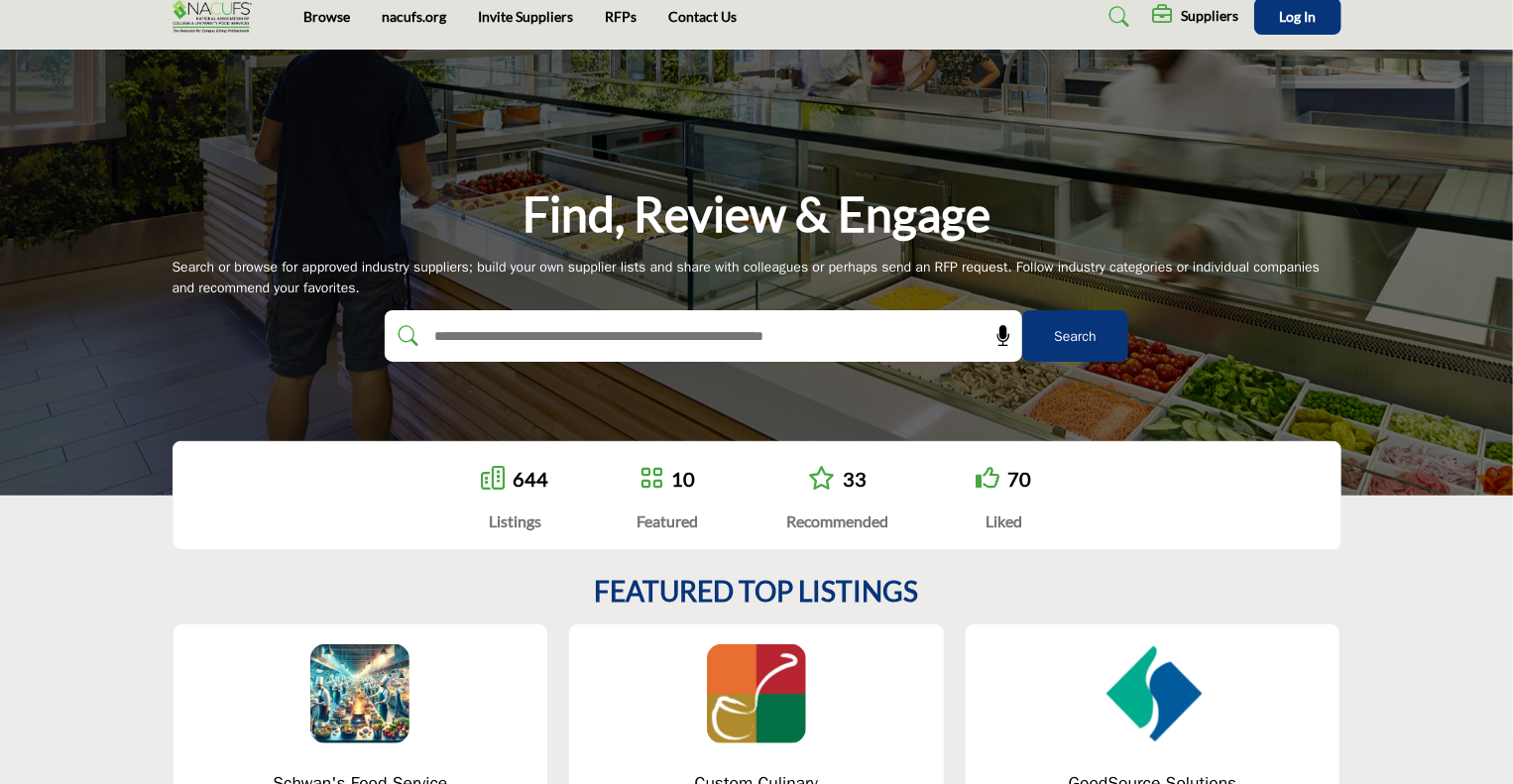 scroll, scrollTop: 0, scrollLeft: 0, axis: both 